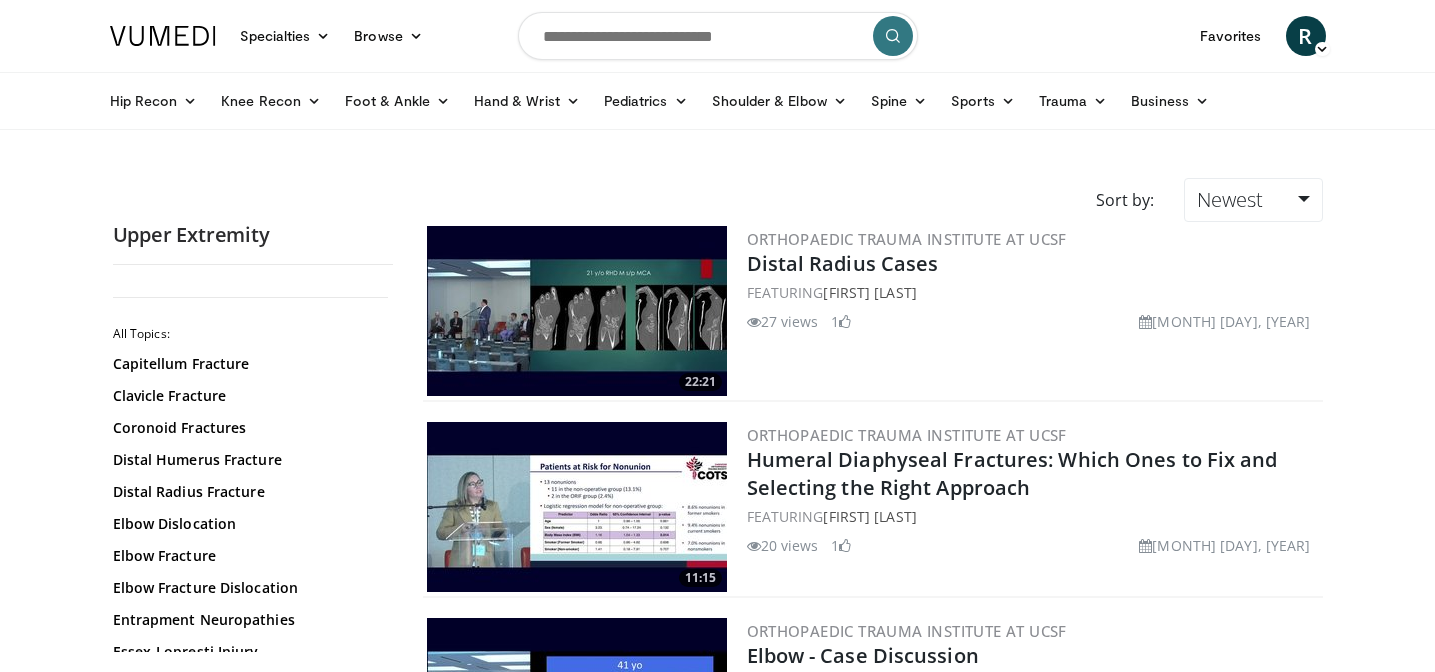 scroll, scrollTop: 0, scrollLeft: 0, axis: both 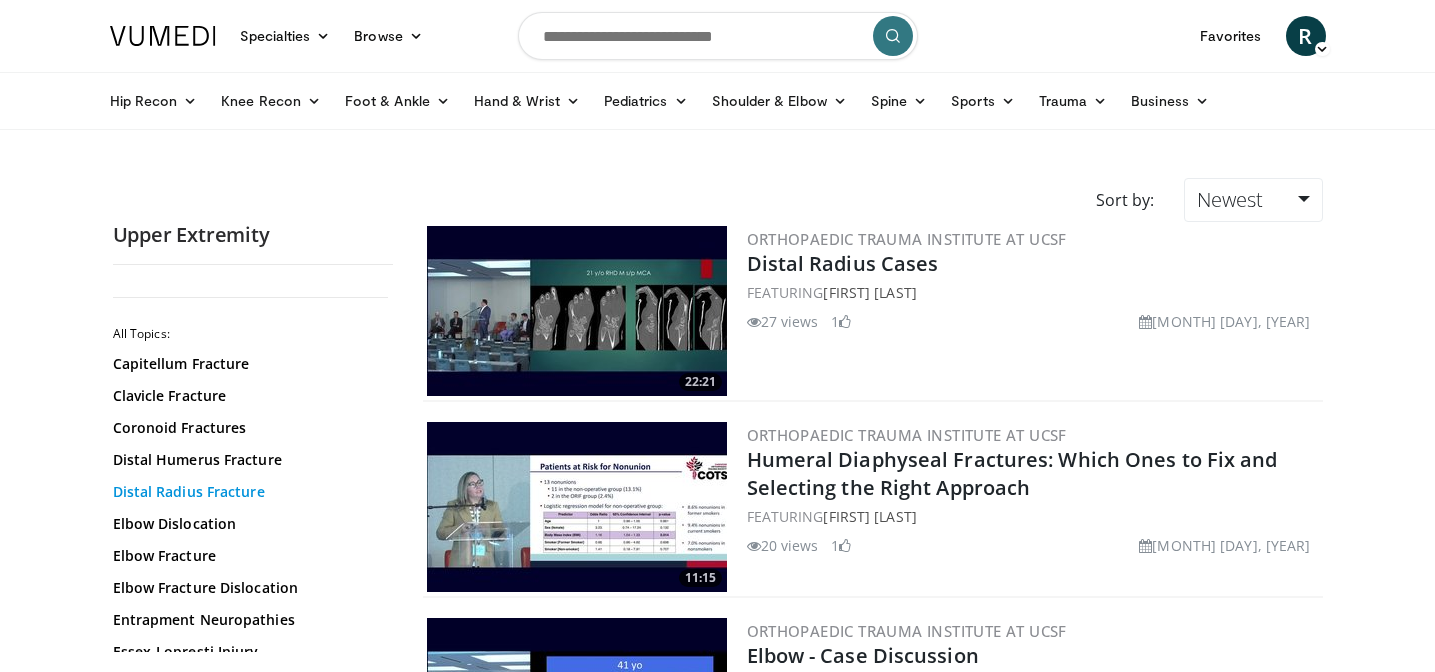 click on "Distal Radius Fracture" at bounding box center (248, 492) 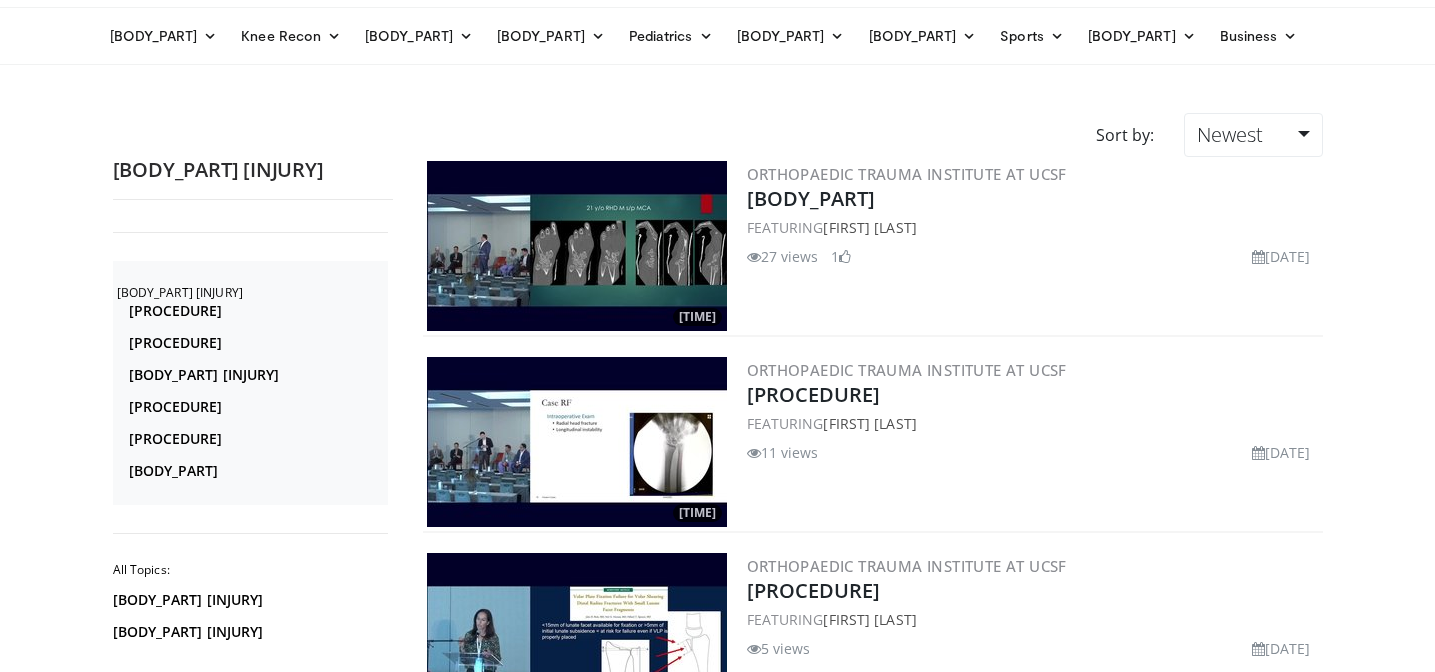 scroll, scrollTop: 60, scrollLeft: 0, axis: vertical 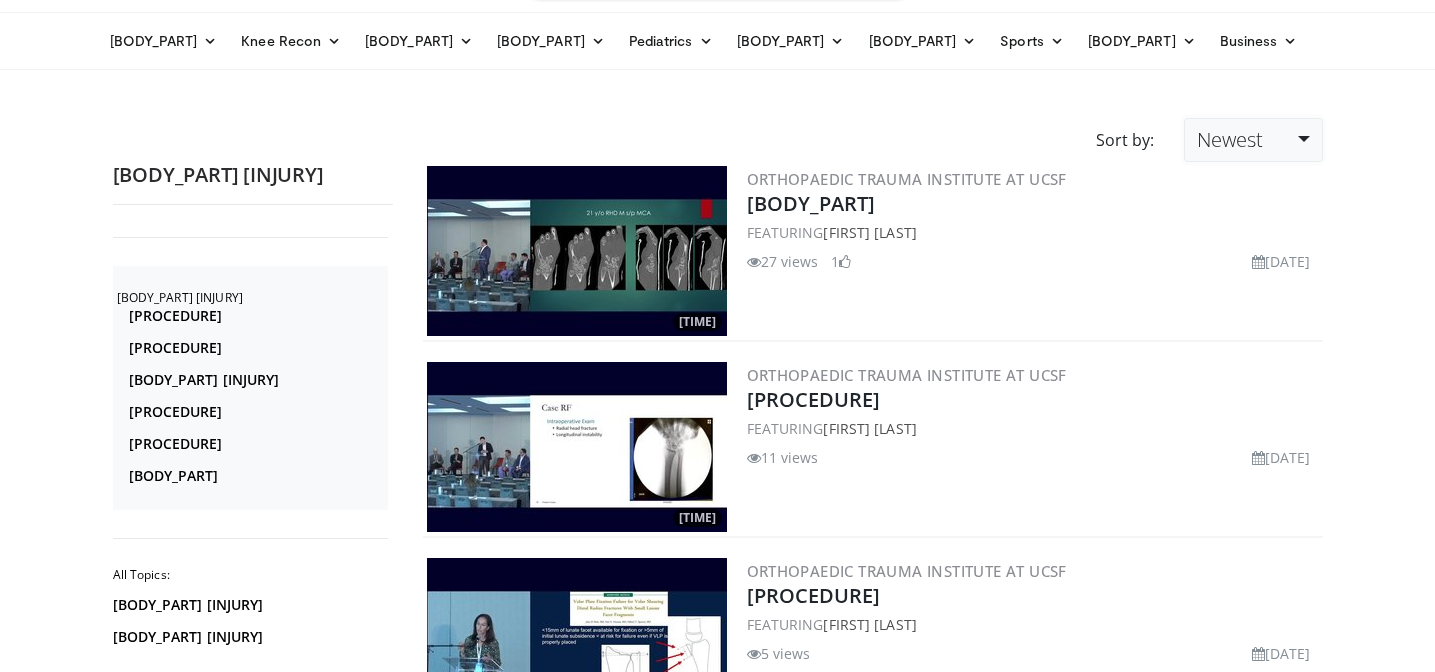 click on "Newest" at bounding box center (1253, 140) 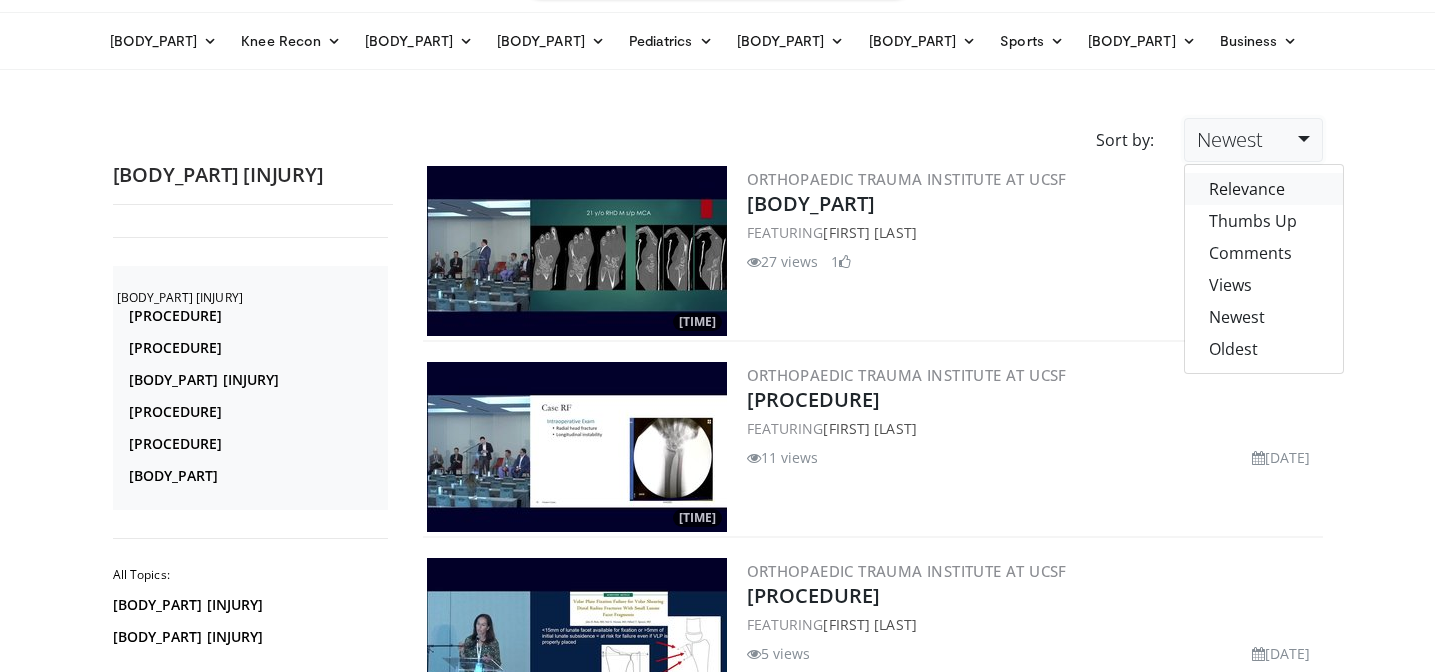 click on "Relevance" at bounding box center (1264, 189) 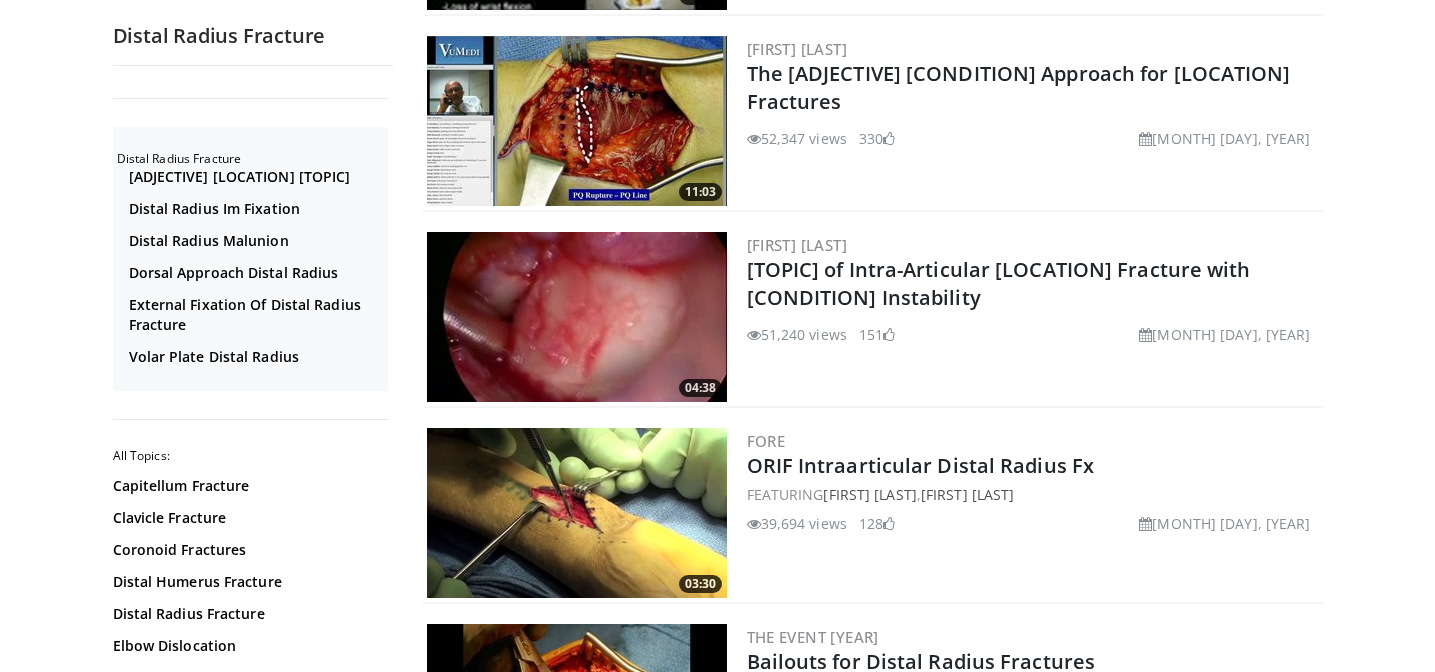 scroll, scrollTop: 397, scrollLeft: 0, axis: vertical 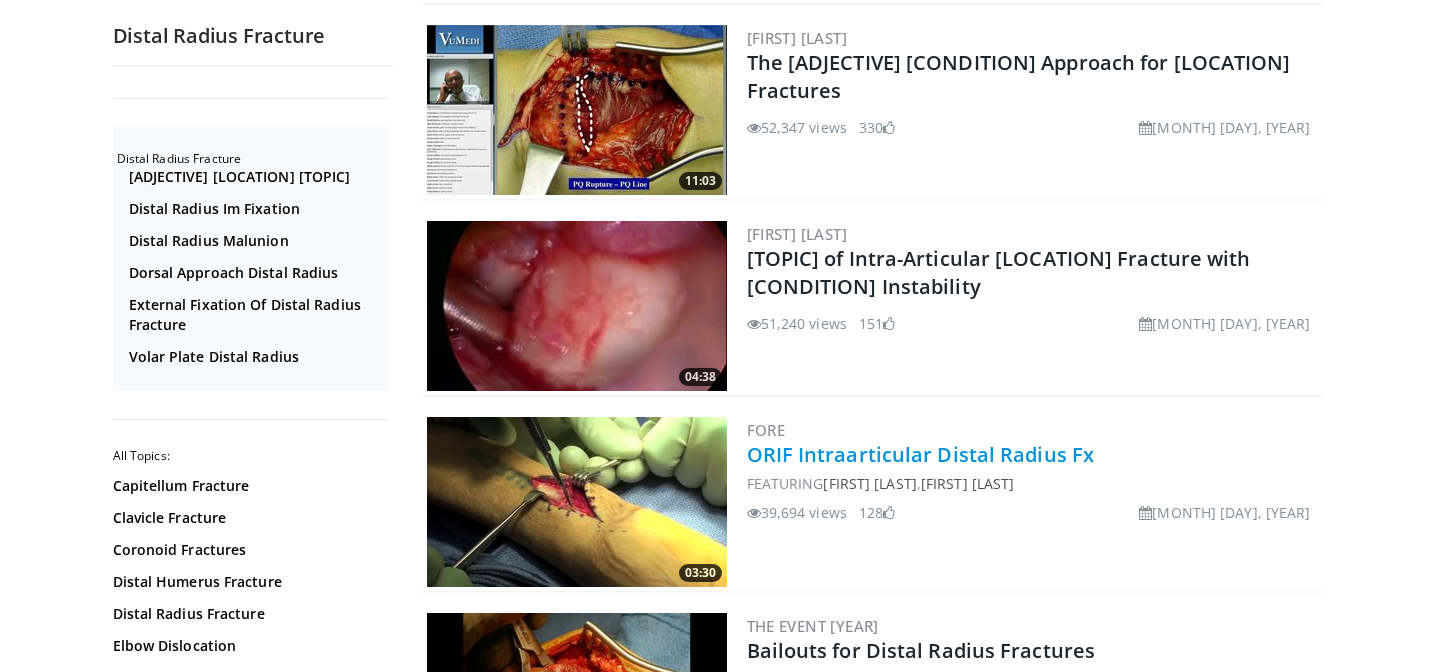 click on "ORIF Intraarticular Distal Radius Fx" at bounding box center (921, 454) 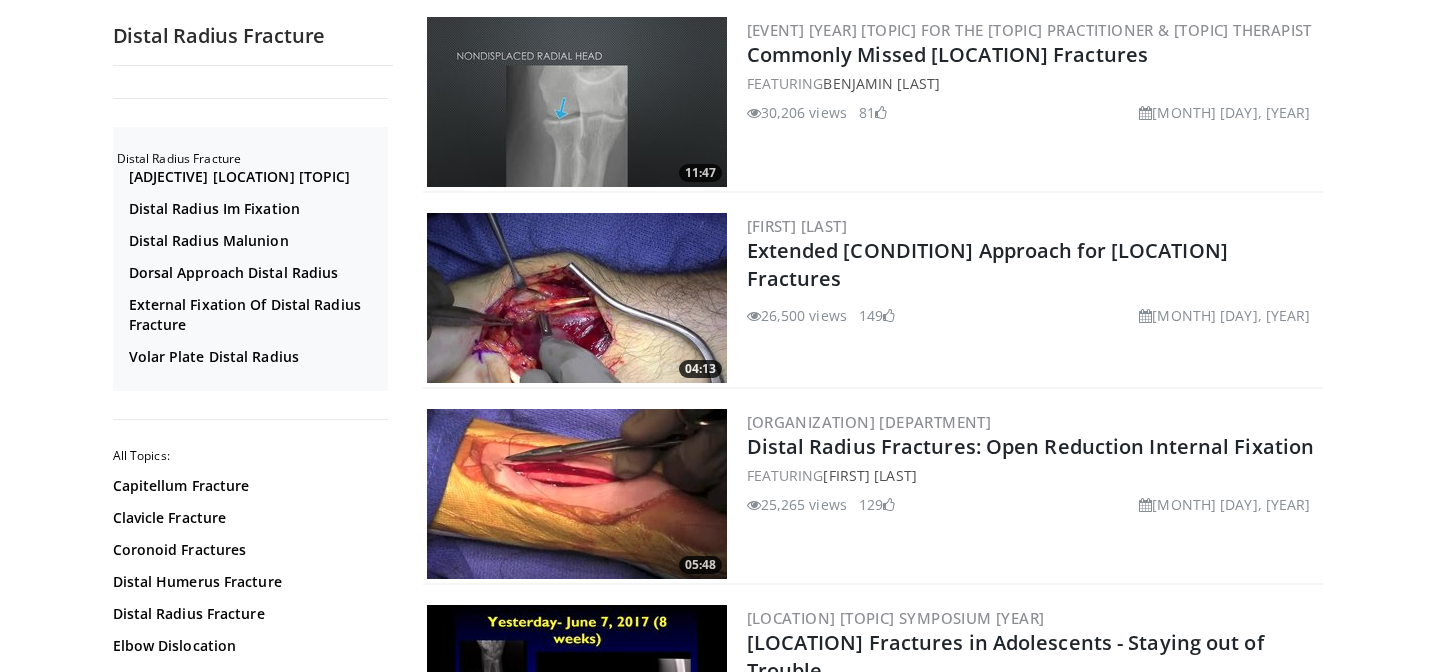 scroll, scrollTop: 1206, scrollLeft: 0, axis: vertical 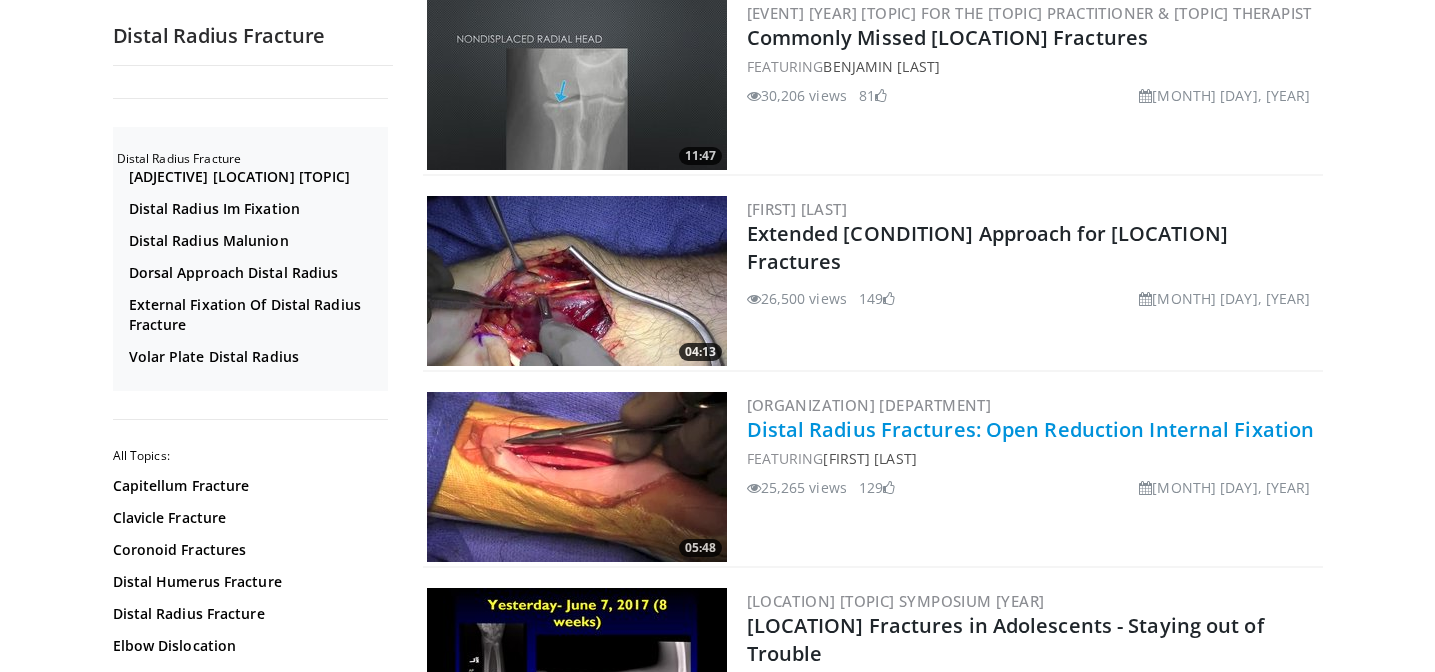 click on "Distal Radius Fractures: Open Reduction Internal Fixation" at bounding box center (1031, 429) 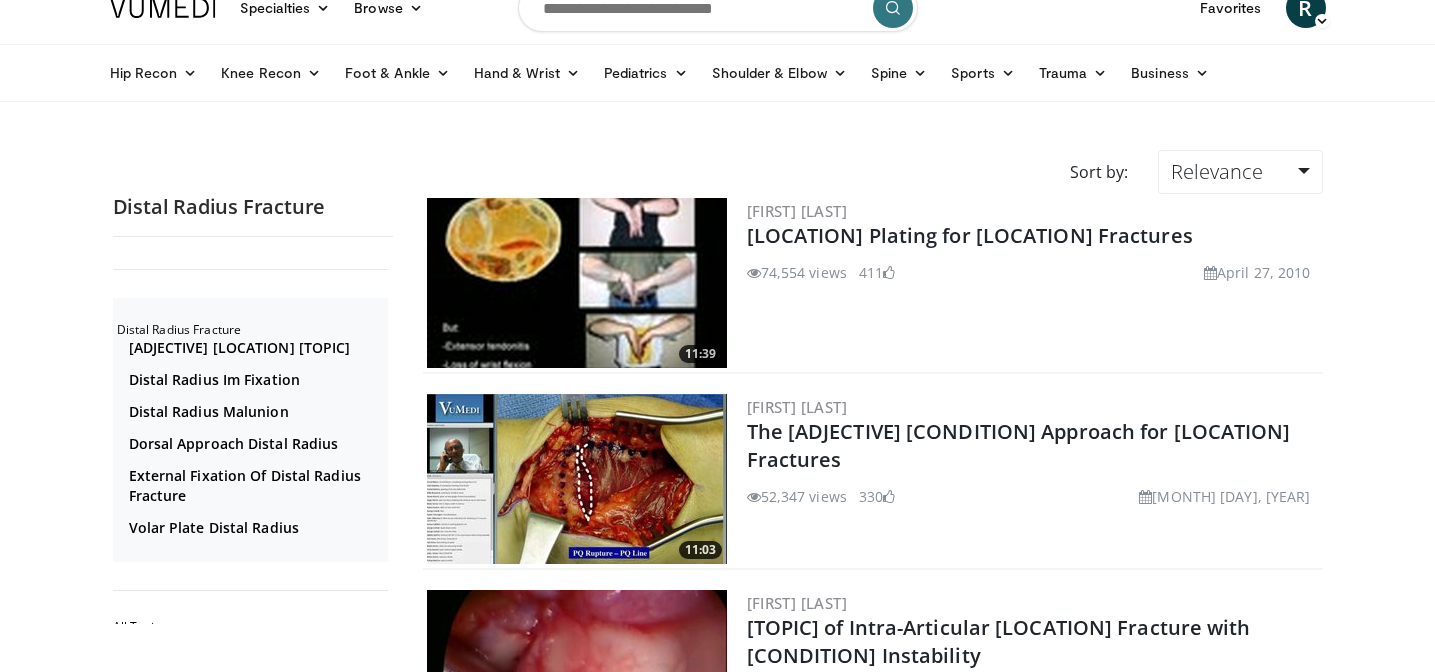 scroll, scrollTop: 0, scrollLeft: 0, axis: both 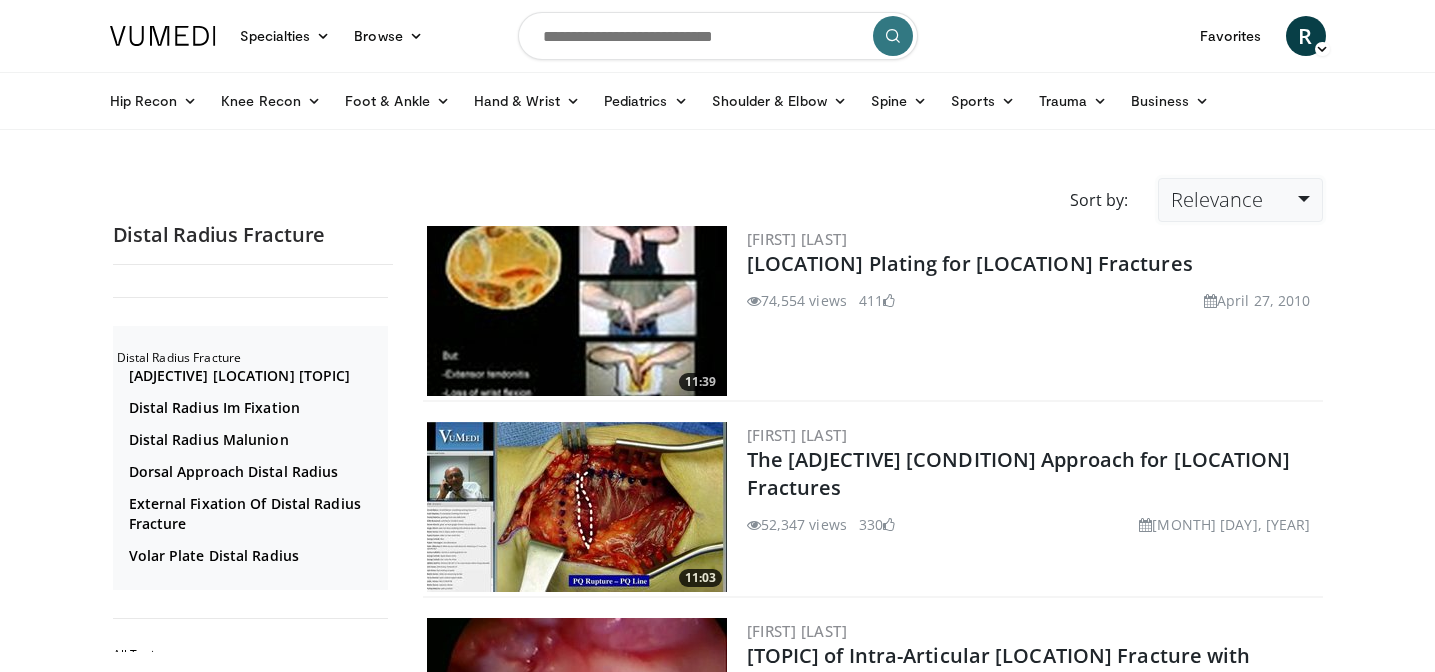 click on "Relevance" at bounding box center (1240, 200) 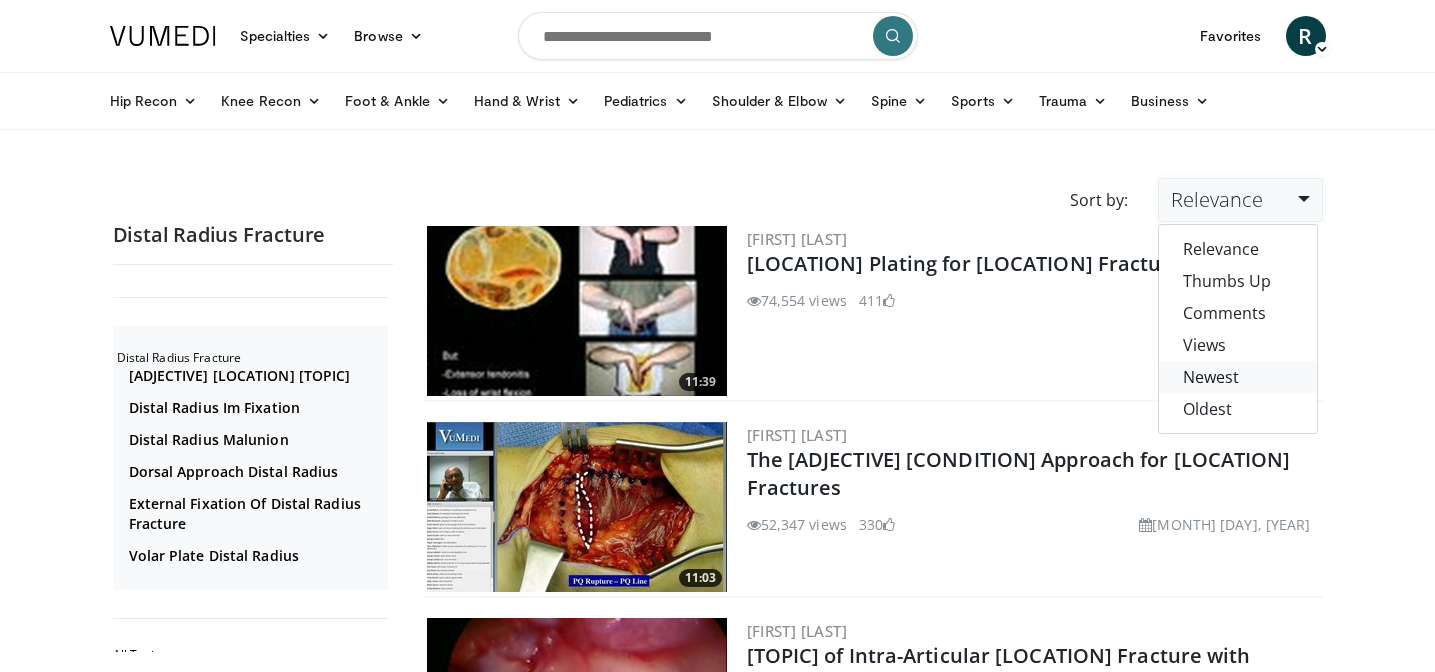 click on "Newest" at bounding box center (1238, 377) 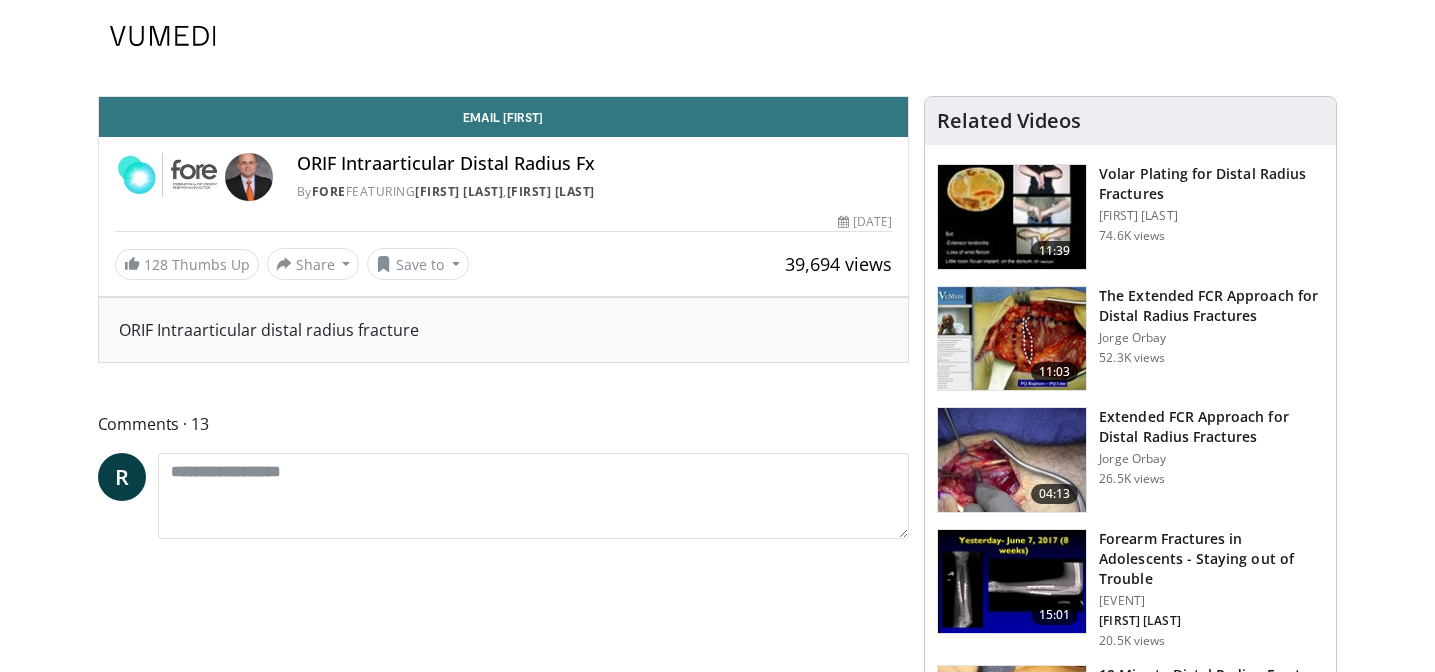 scroll, scrollTop: 0, scrollLeft: 0, axis: both 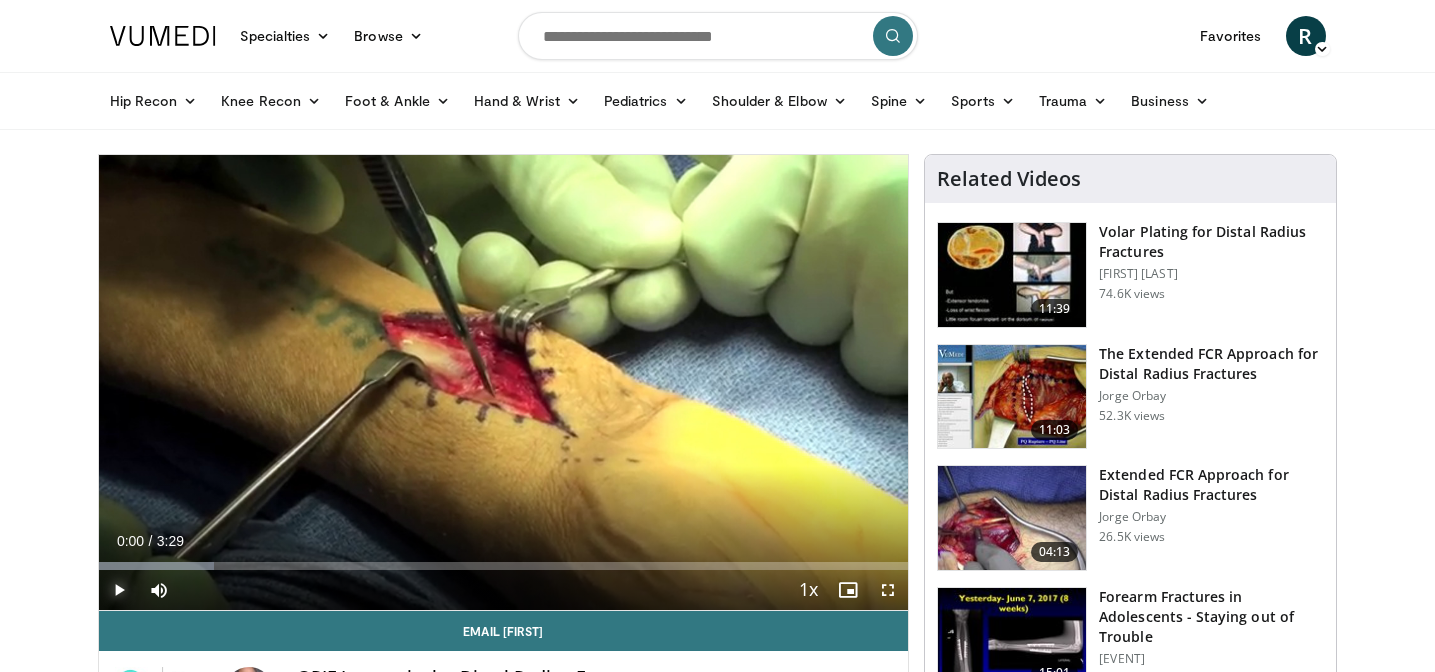 click at bounding box center [119, 590] 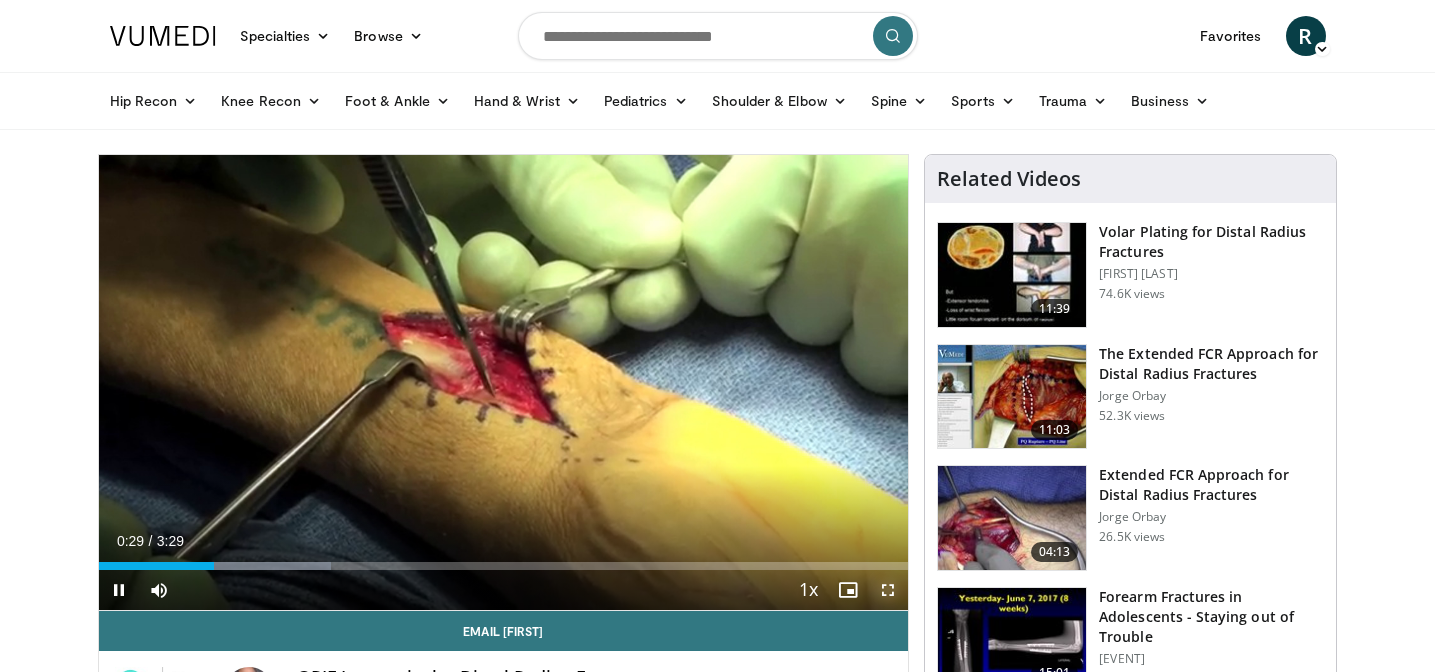 click at bounding box center [888, 590] 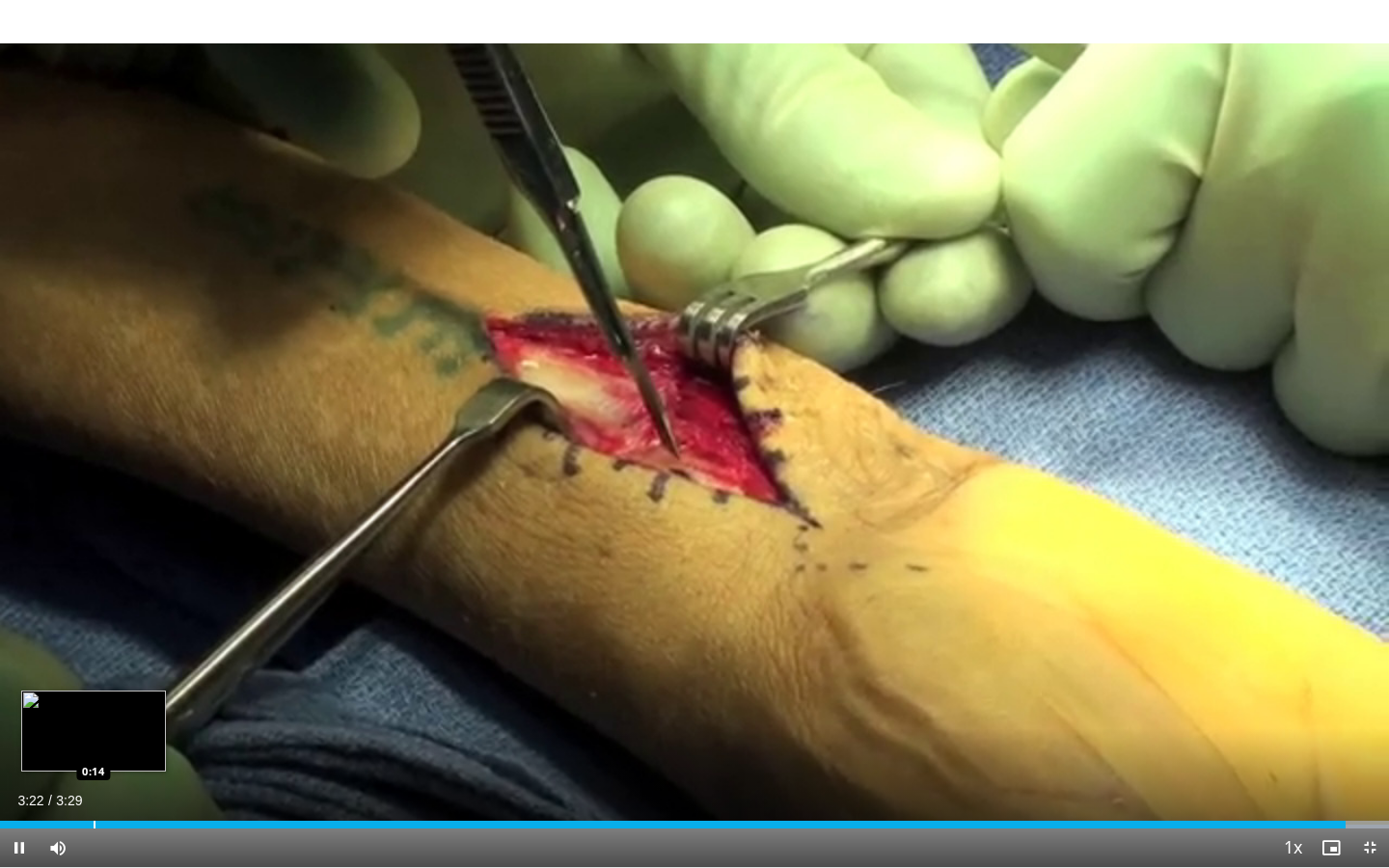 click at bounding box center [95, 825] 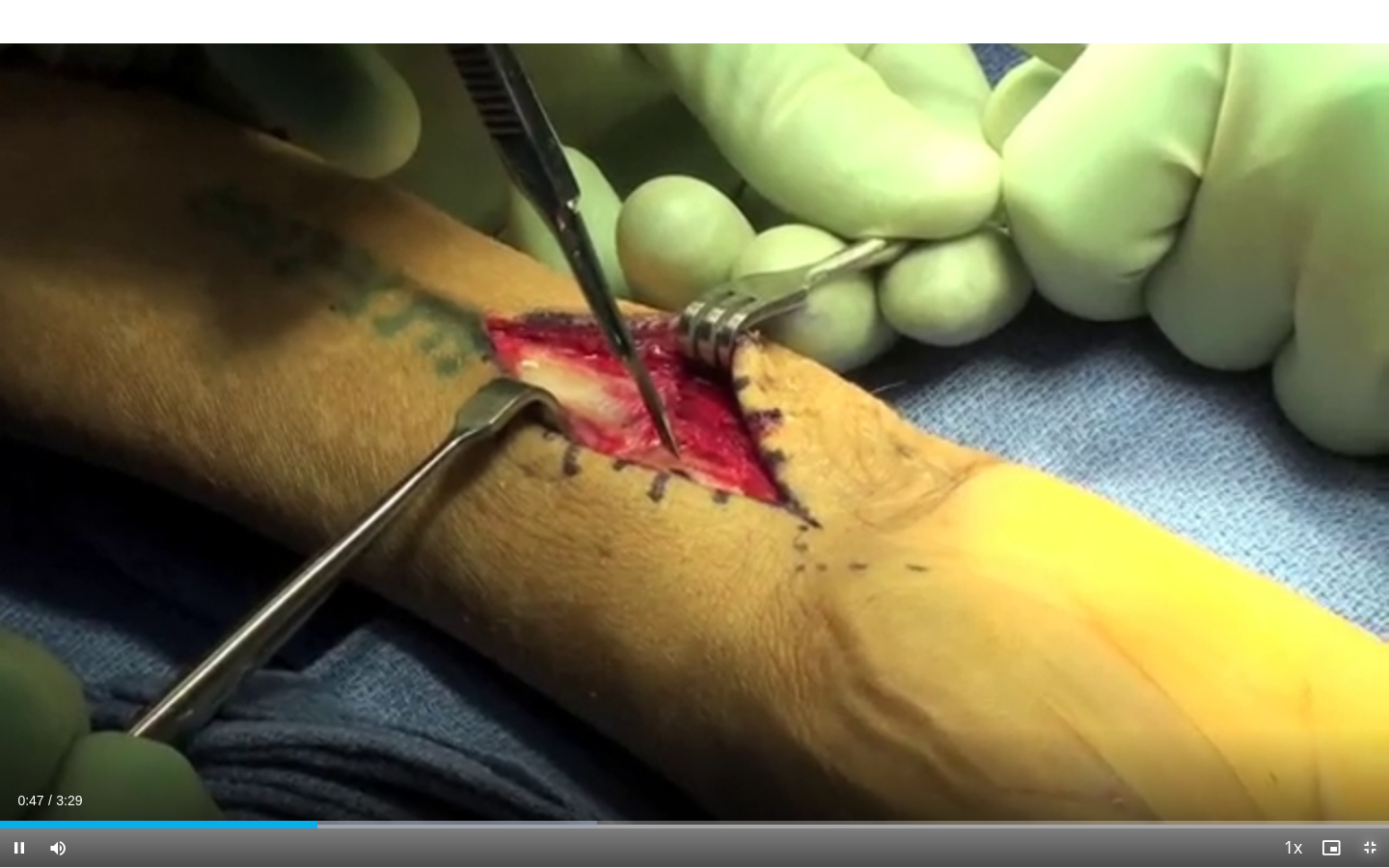 click at bounding box center (1370, 848) 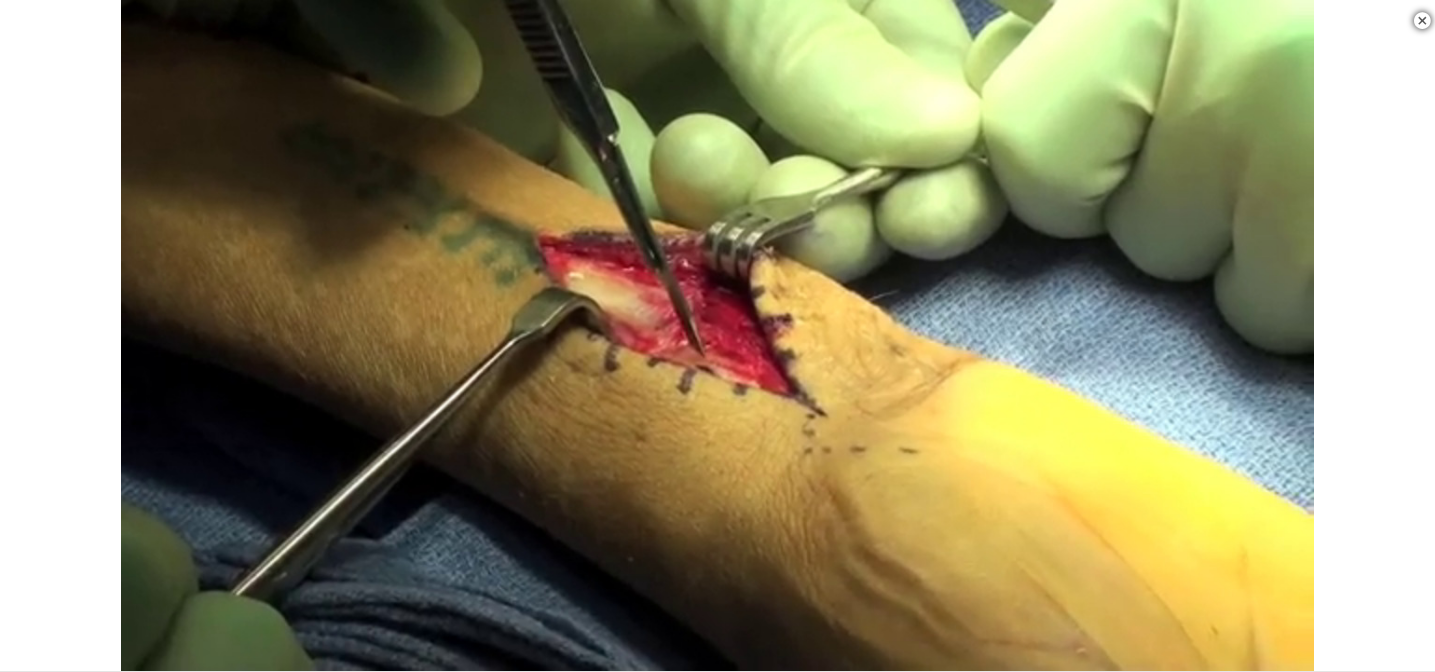 scroll, scrollTop: 448, scrollLeft: 0, axis: vertical 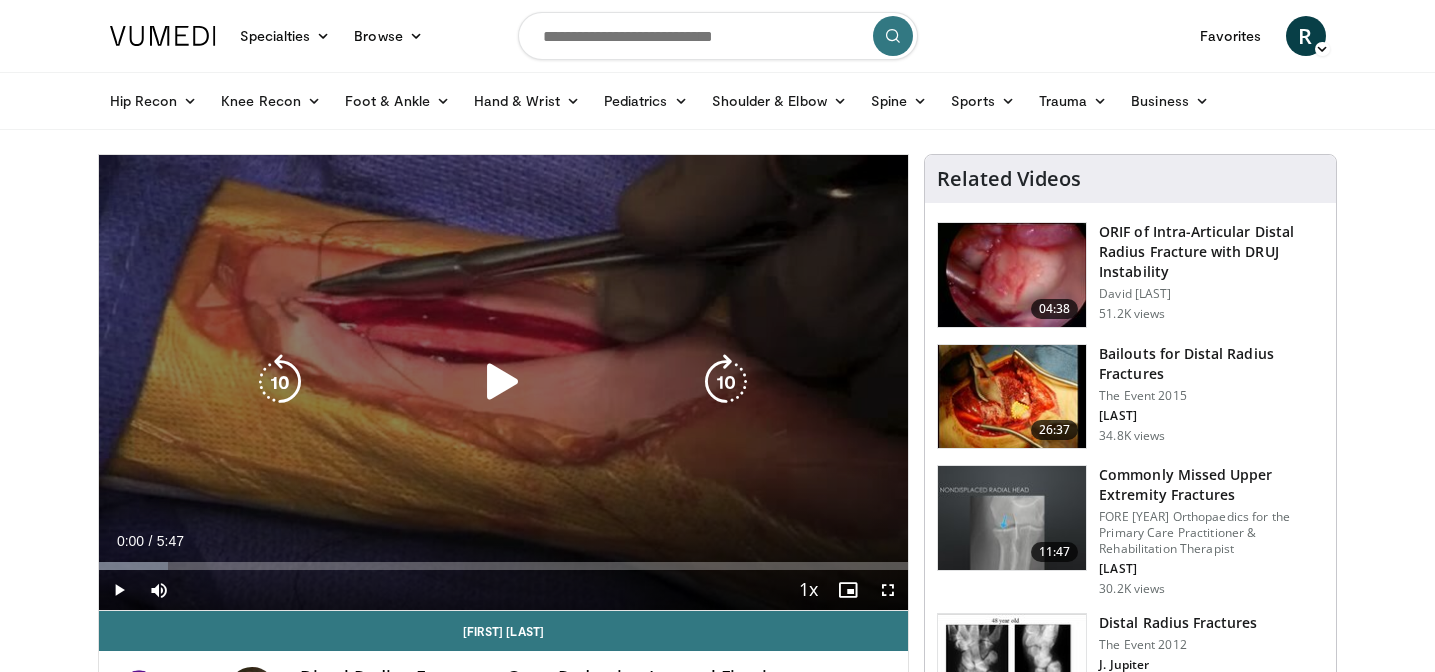 click at bounding box center (503, 382) 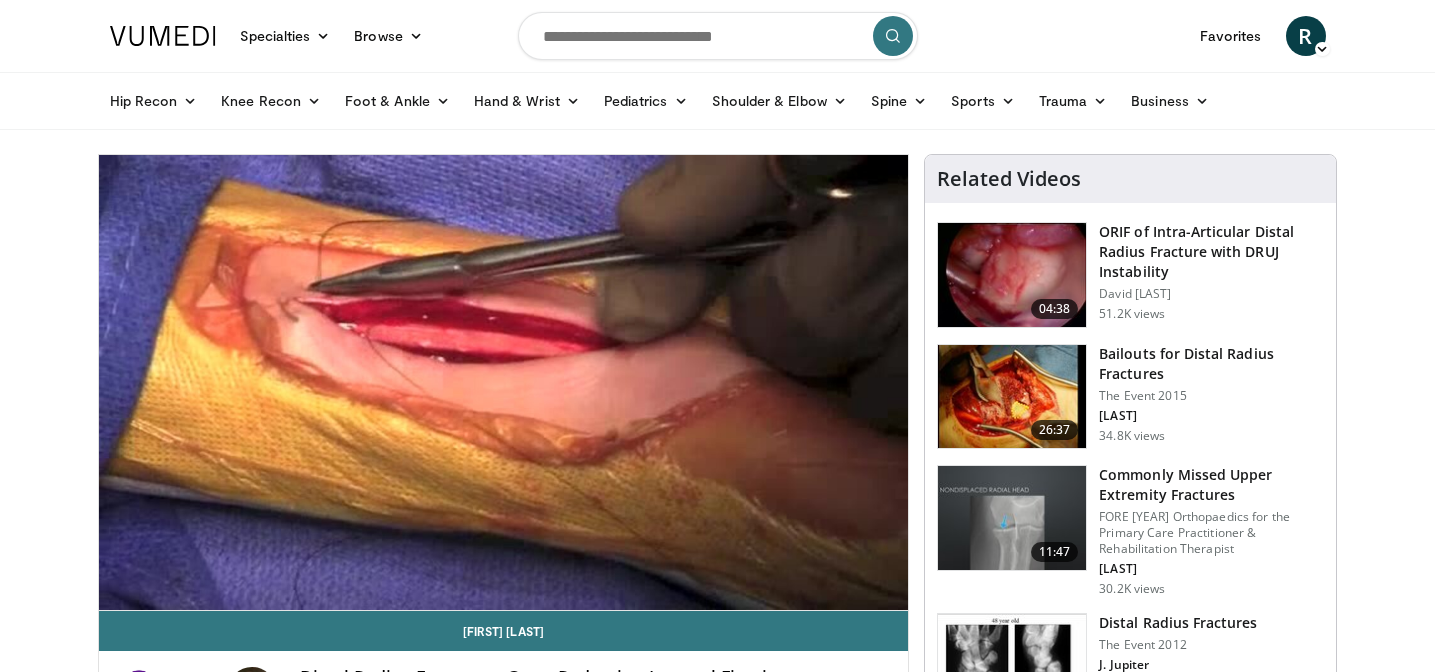click on "10 seconds
Tap to unmute" at bounding box center (504, 382) 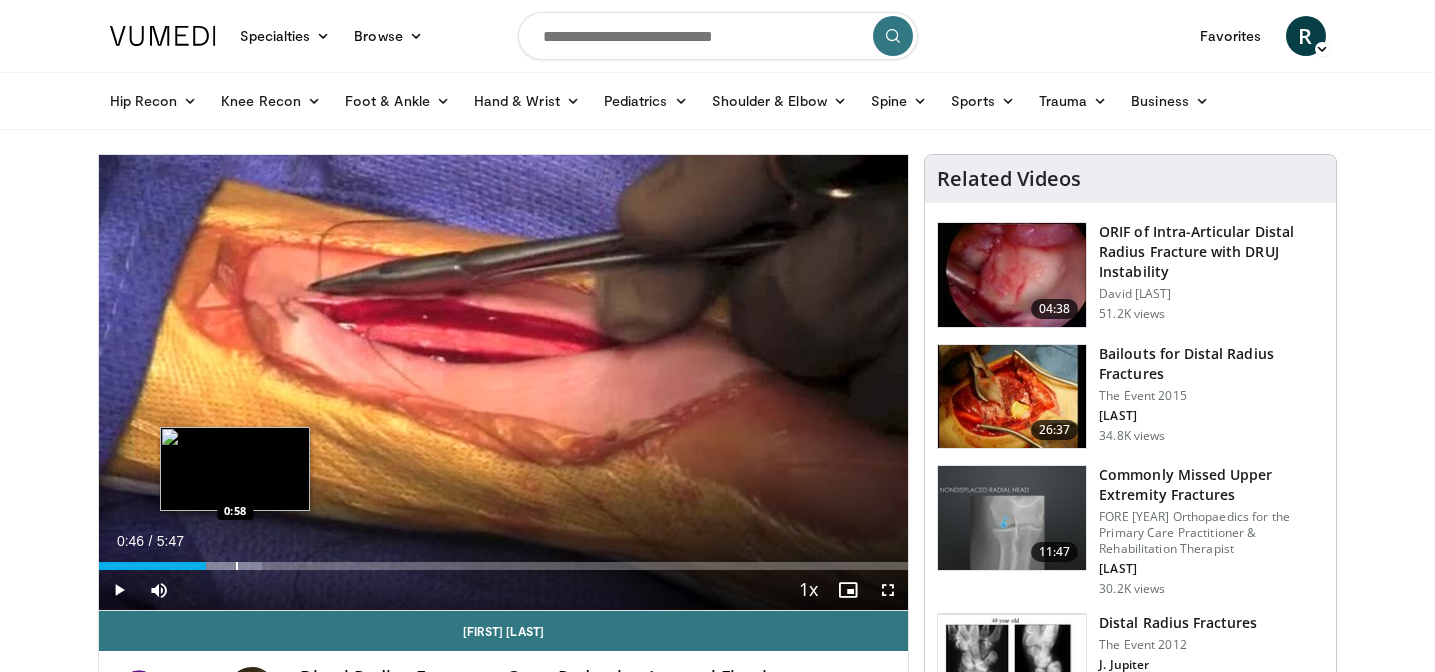 click at bounding box center (237, 566) 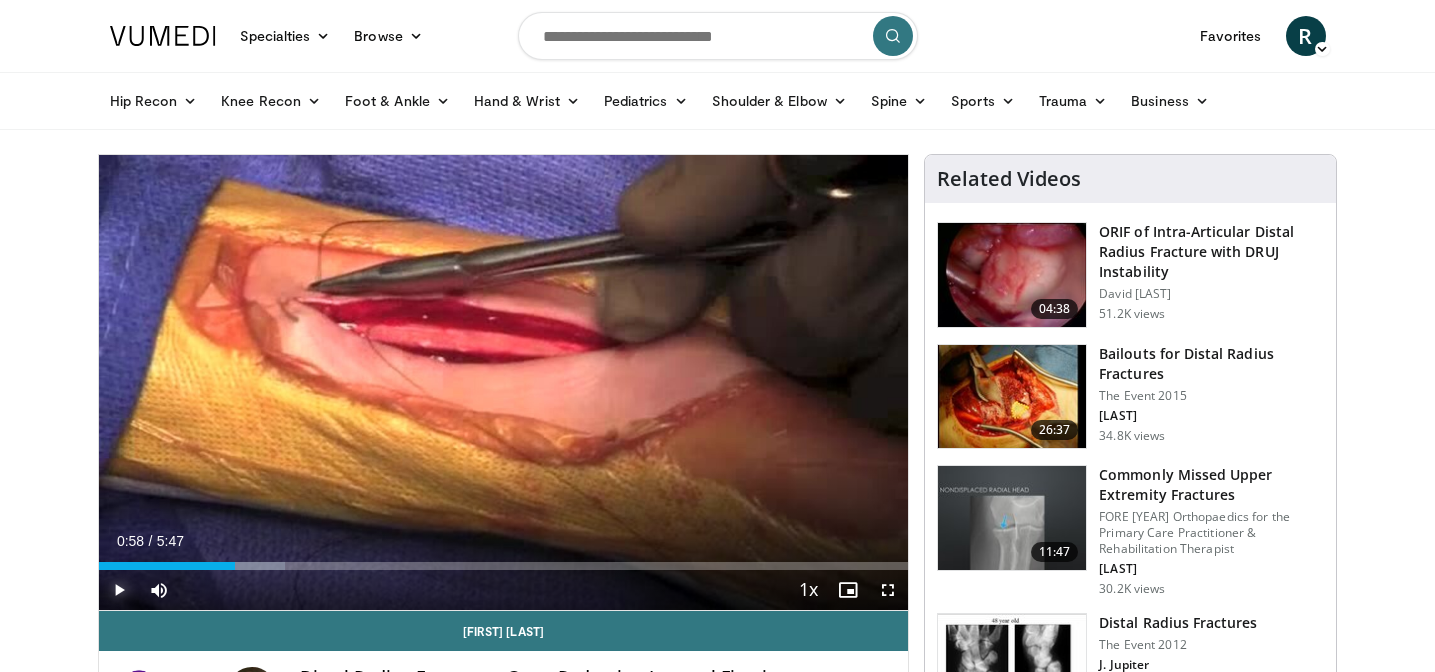 click at bounding box center (119, 590) 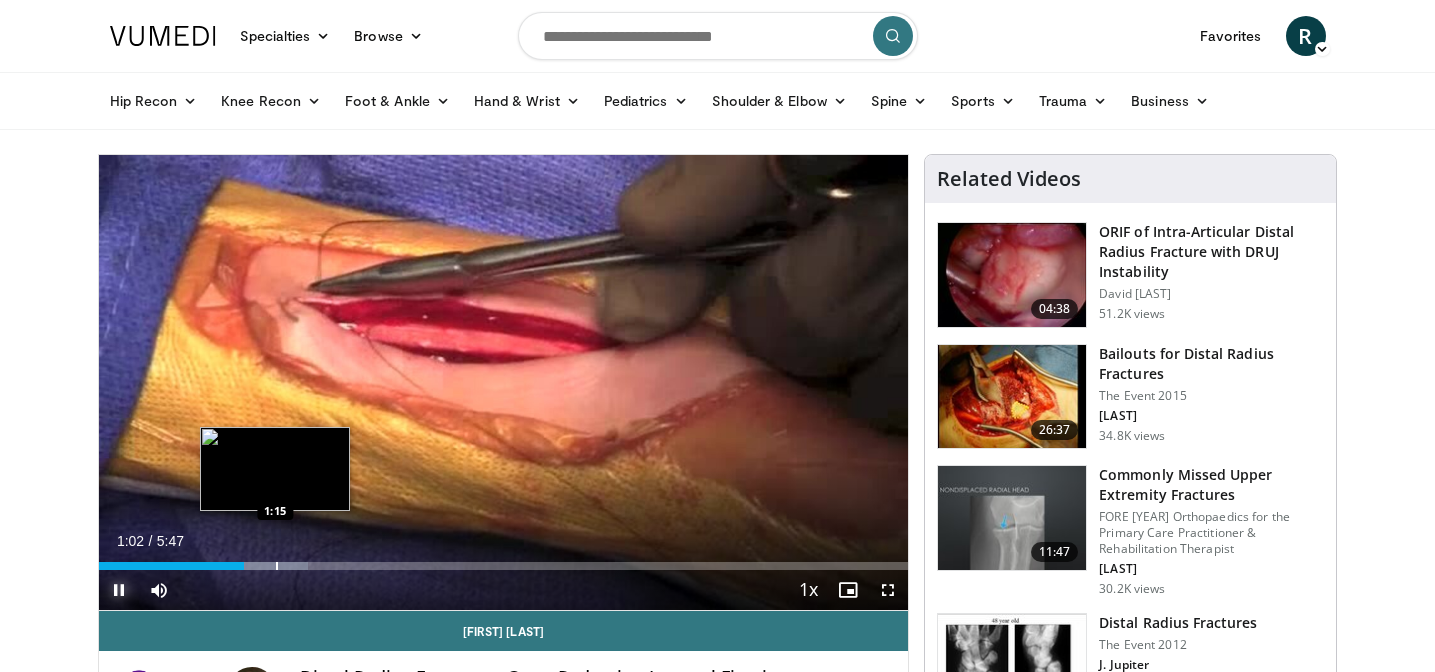 click at bounding box center (277, 566) 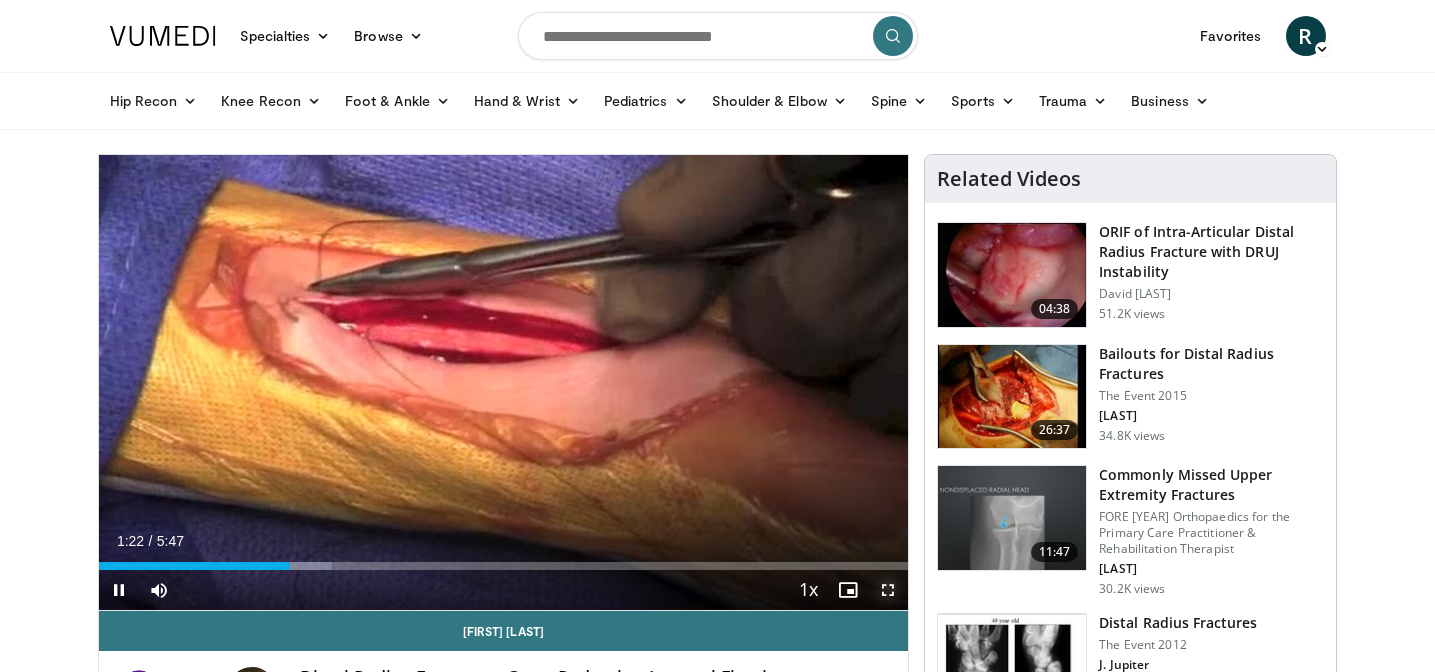 click at bounding box center (888, 590) 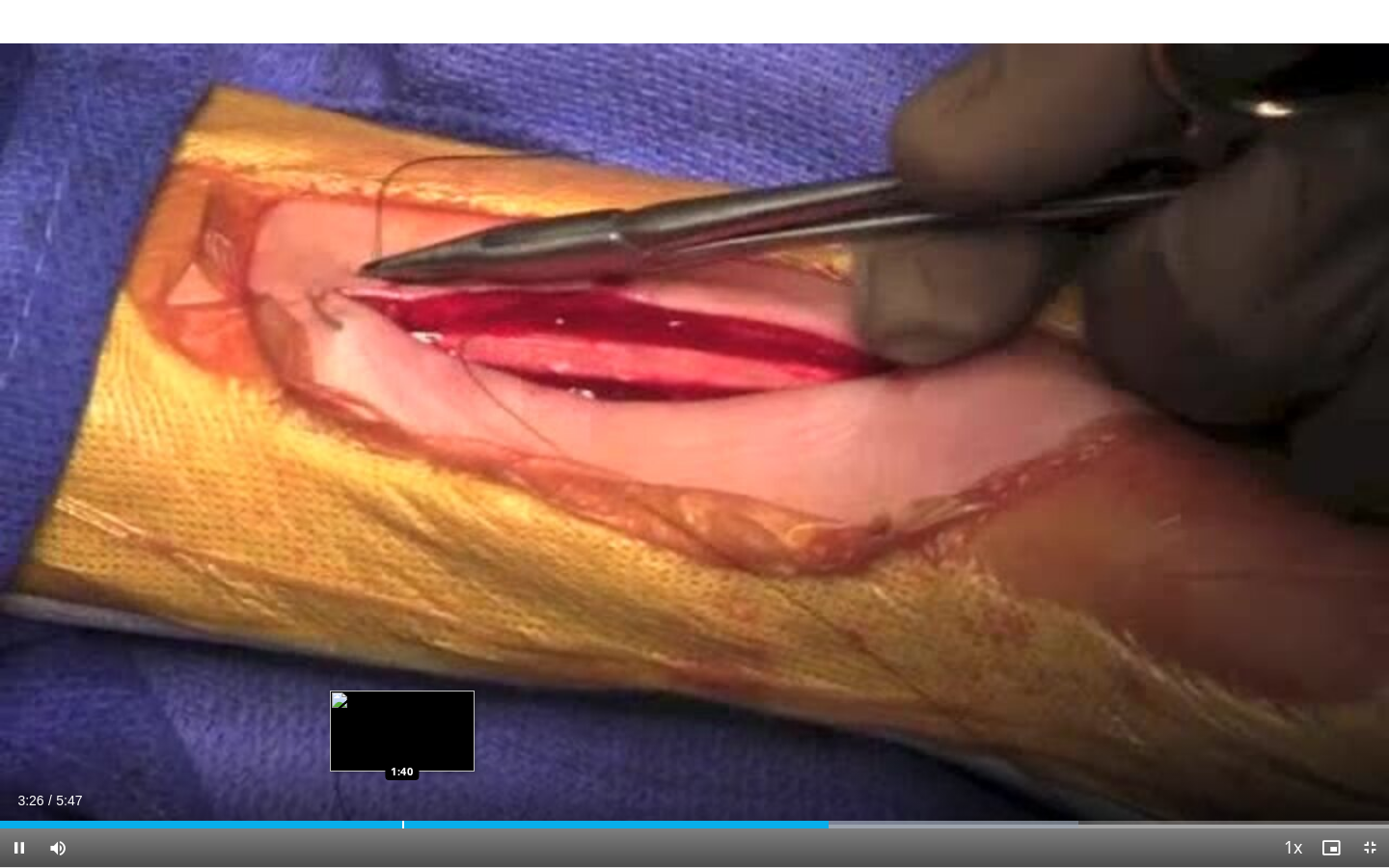 click on "Loaded :  77.63% 3:26 1:40" at bounding box center [694, 819] 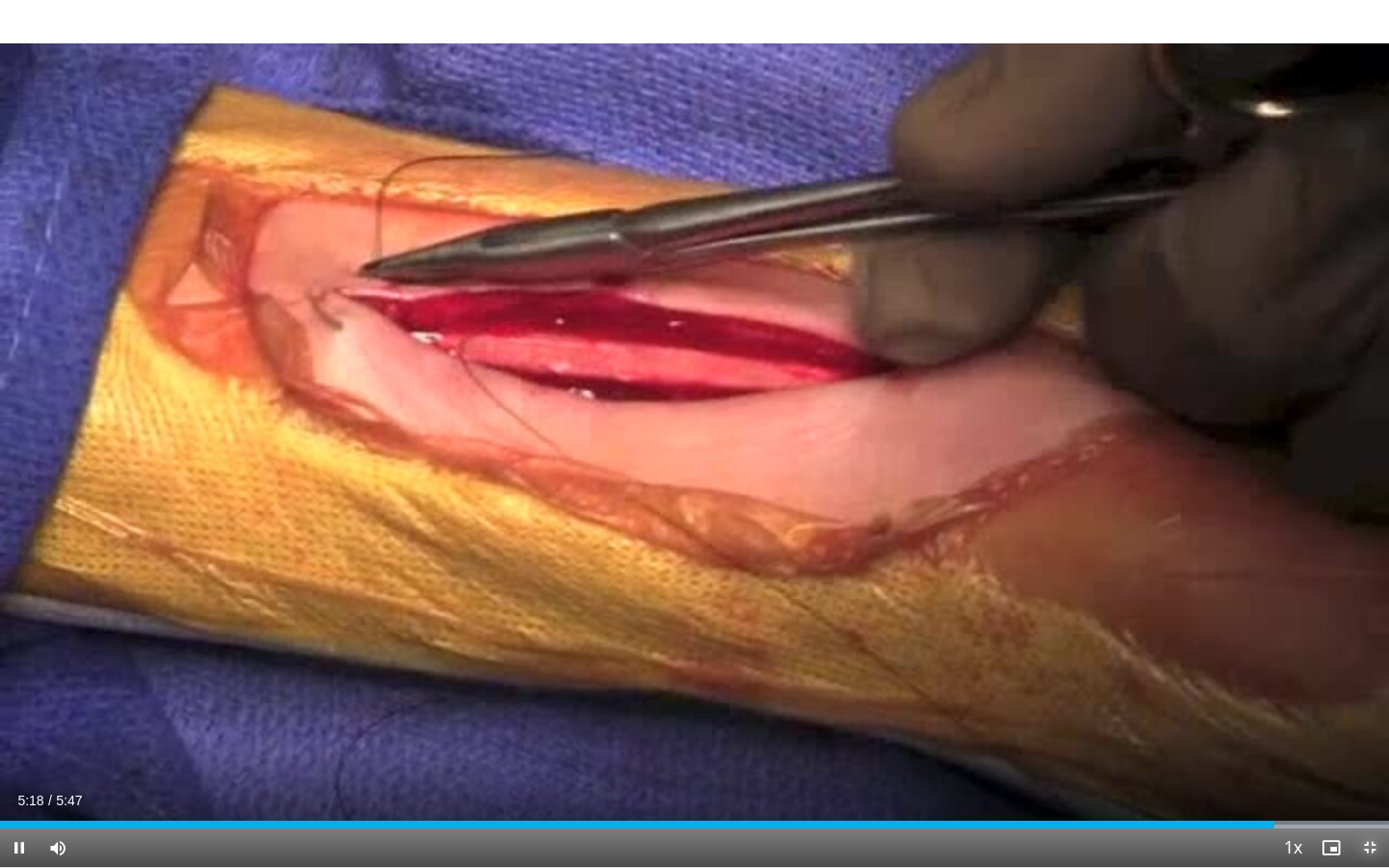 click at bounding box center (1370, 848) 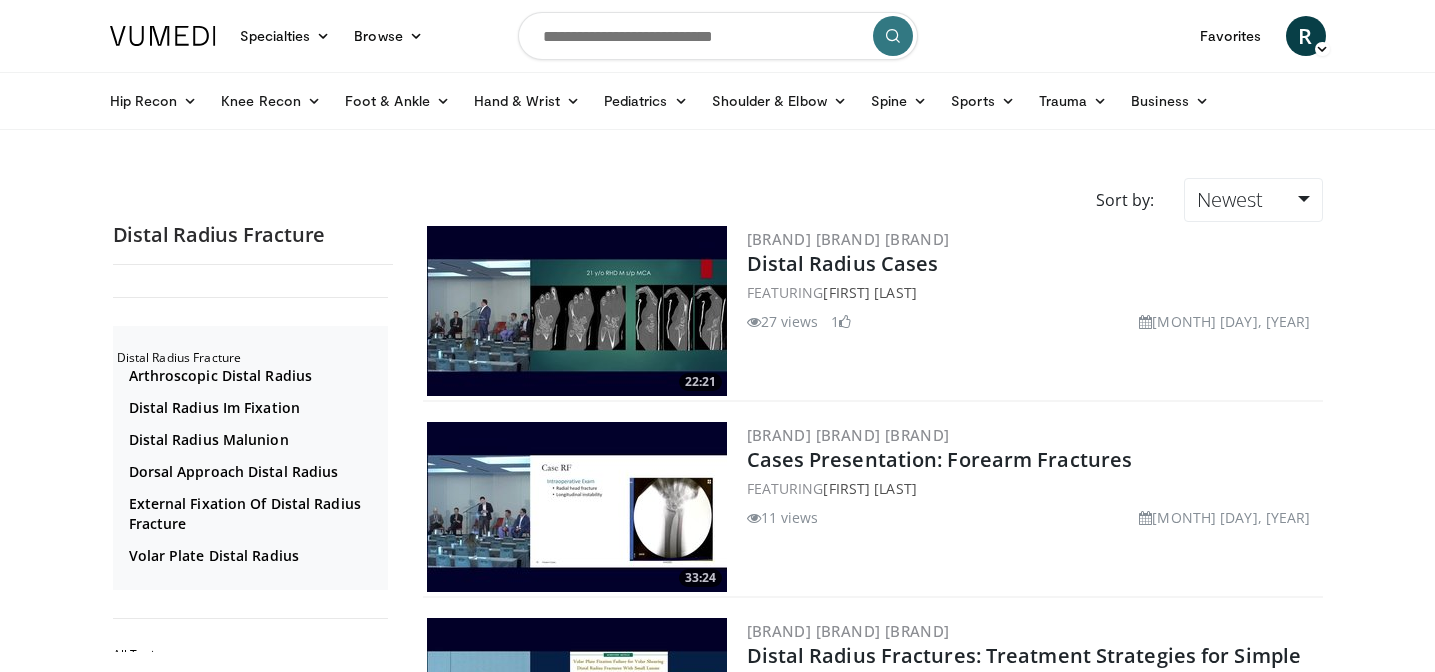 scroll, scrollTop: 0, scrollLeft: 0, axis: both 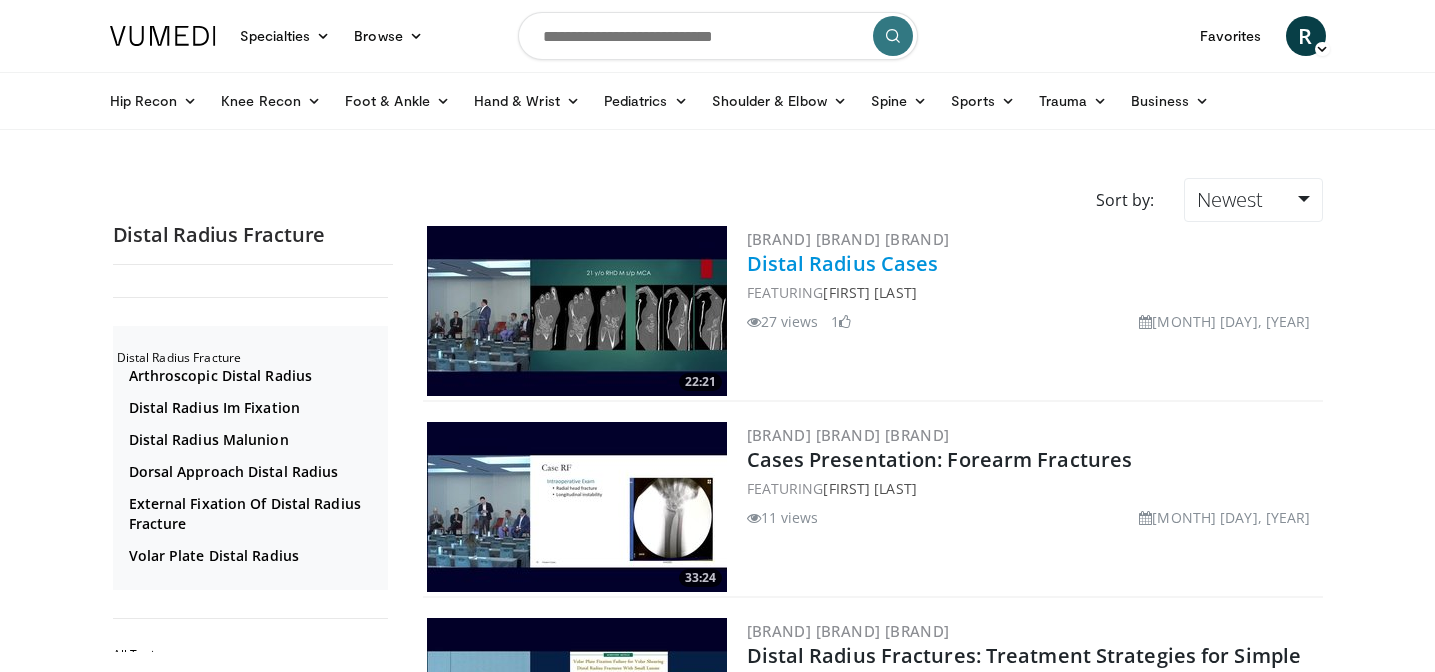 click on "Distal Radius Cases" at bounding box center (843, 263) 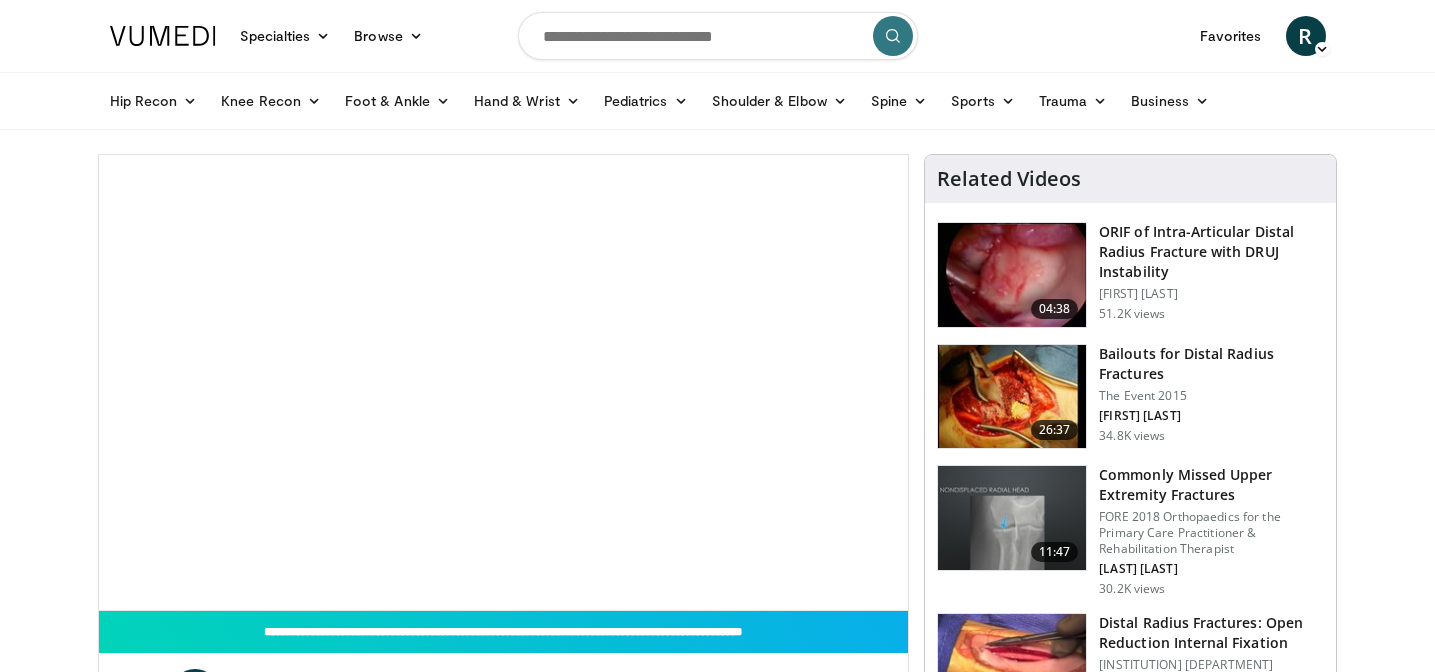 scroll, scrollTop: 0, scrollLeft: 0, axis: both 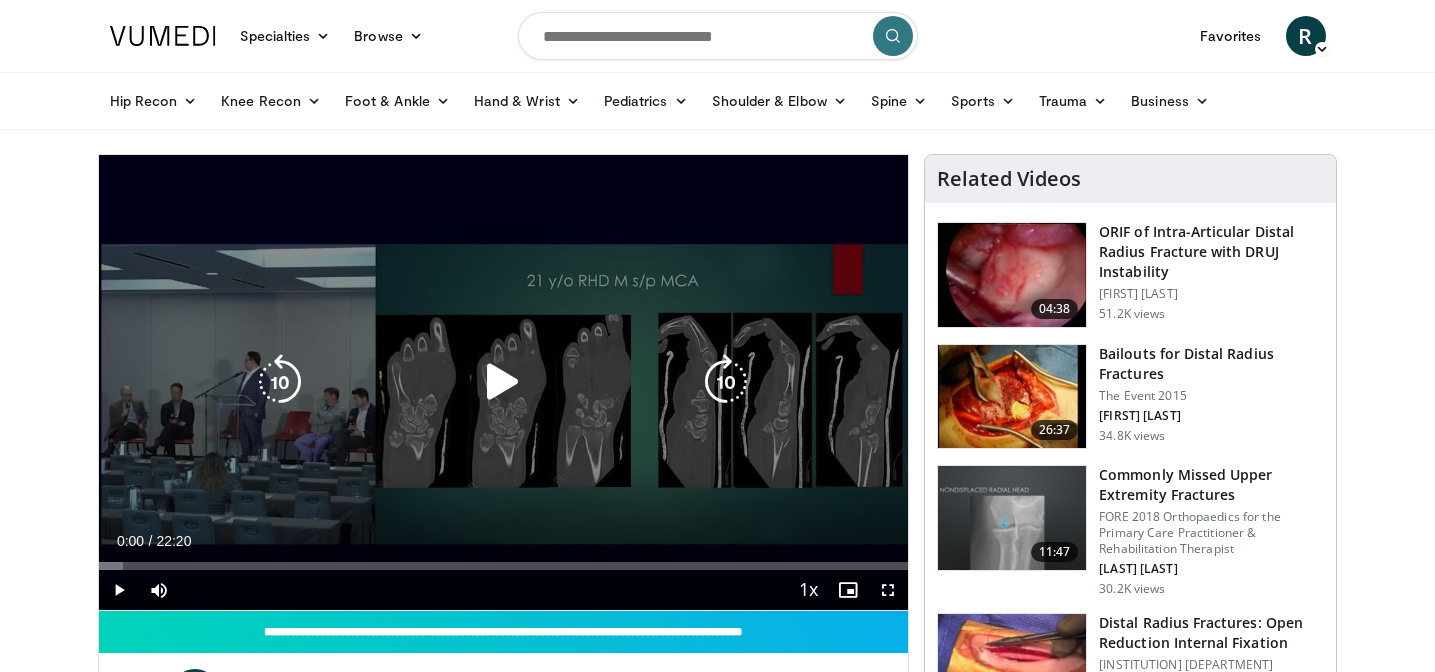 click at bounding box center [503, 382] 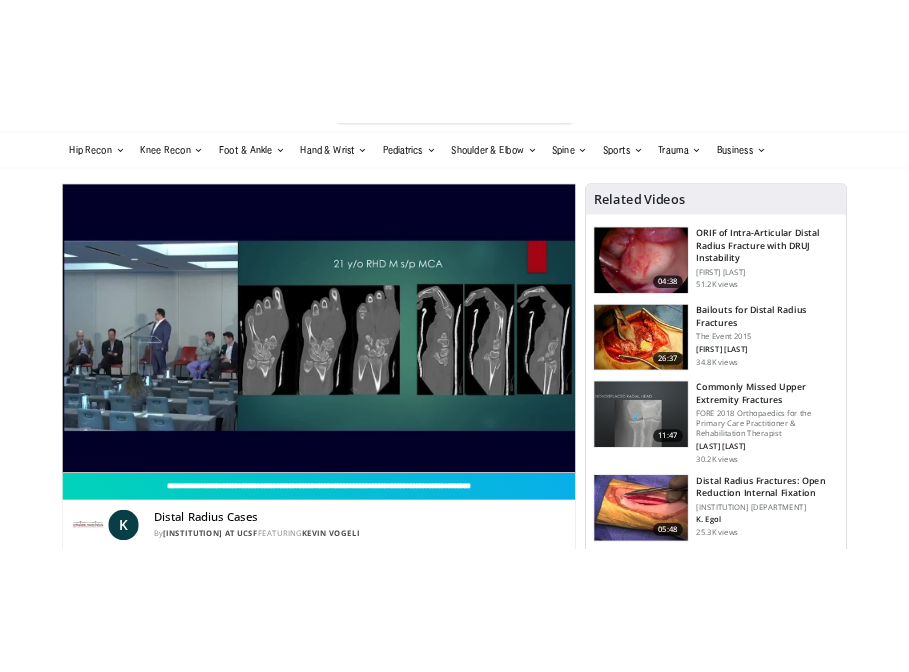 scroll, scrollTop: 60, scrollLeft: 0, axis: vertical 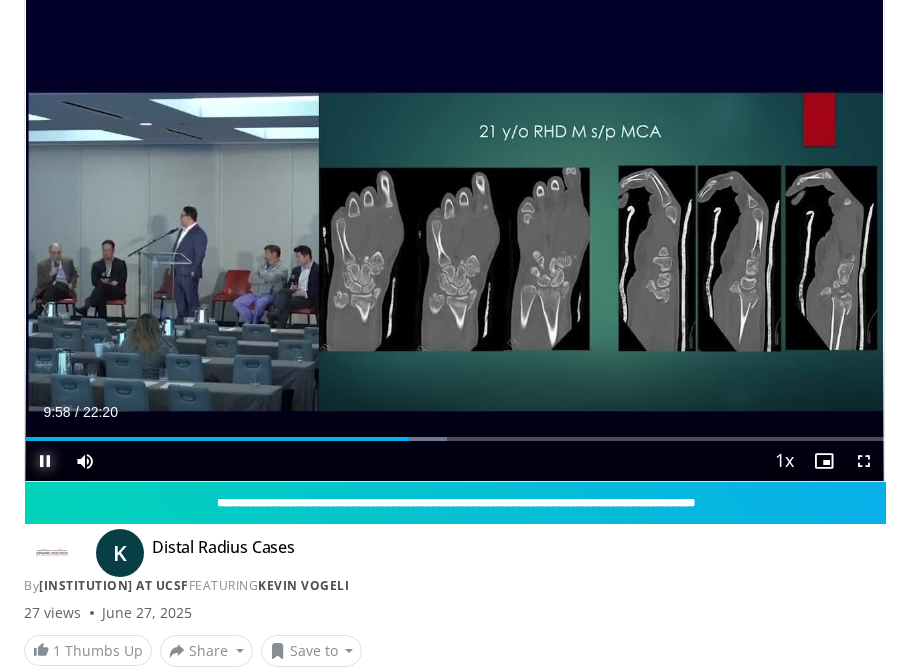 click at bounding box center (45, 461) 